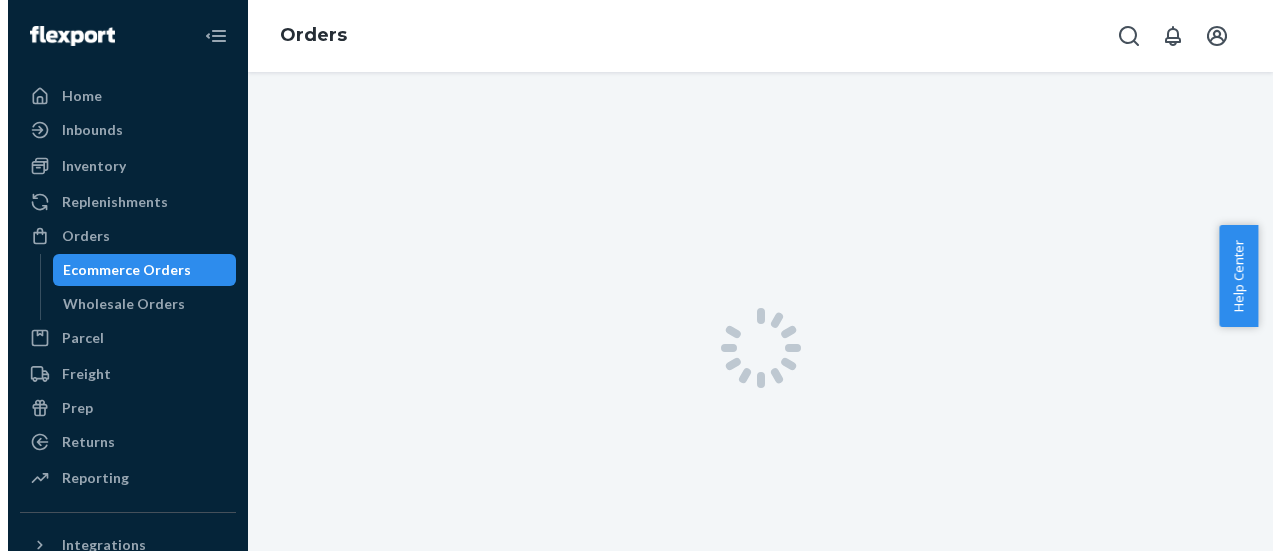 scroll, scrollTop: 0, scrollLeft: 0, axis: both 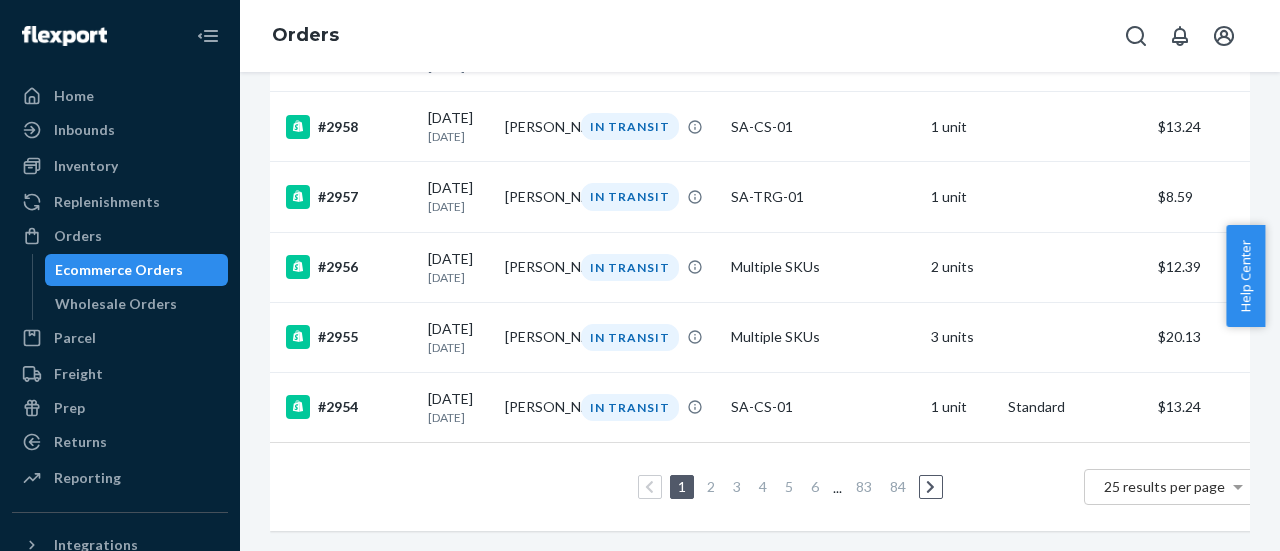 click on "2" at bounding box center (711, 486) 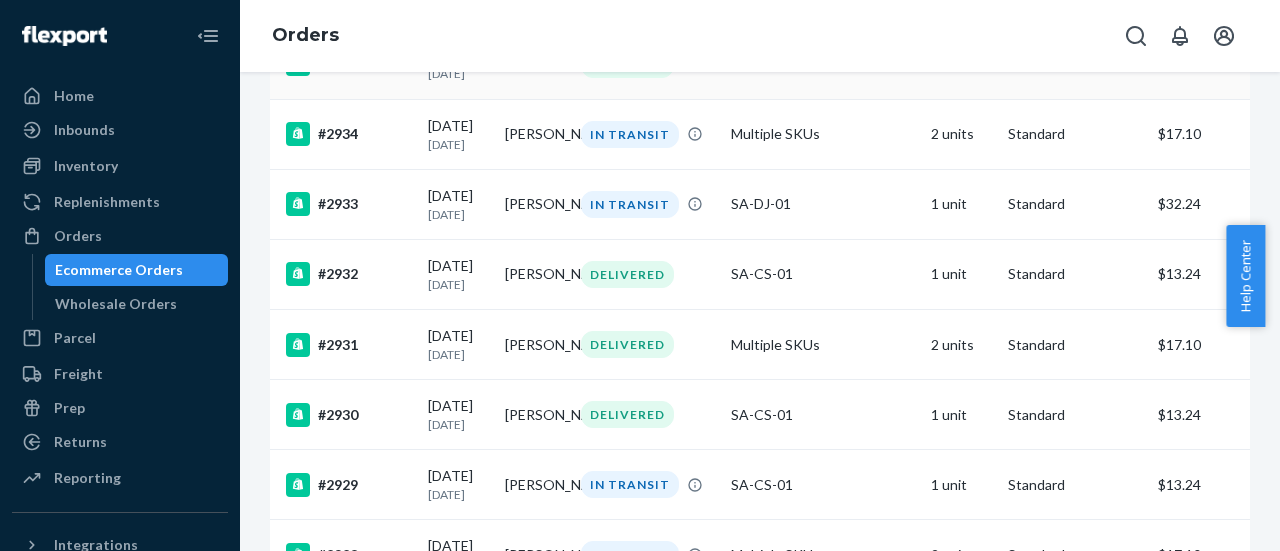 scroll, scrollTop: 1660, scrollLeft: 0, axis: vertical 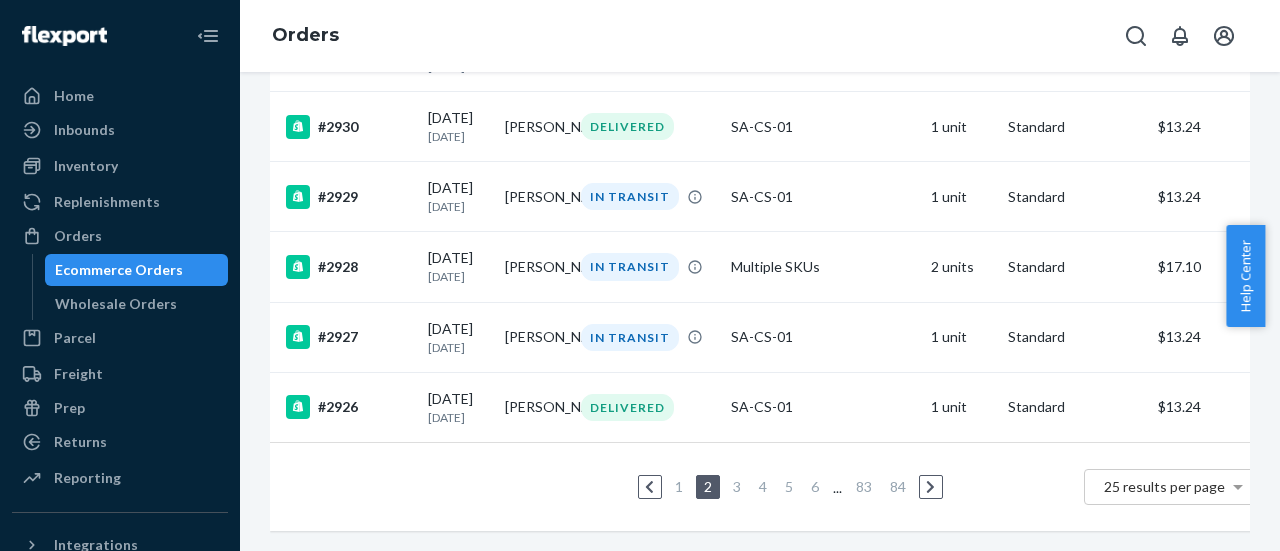 click on "3" at bounding box center [737, 486] 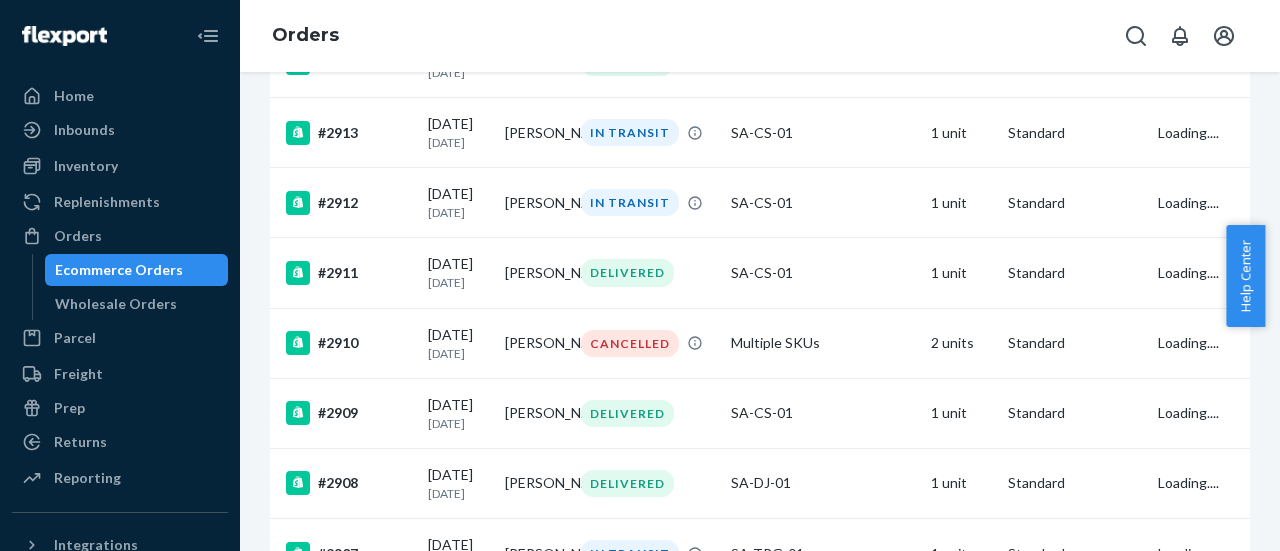 scroll, scrollTop: 600, scrollLeft: 0, axis: vertical 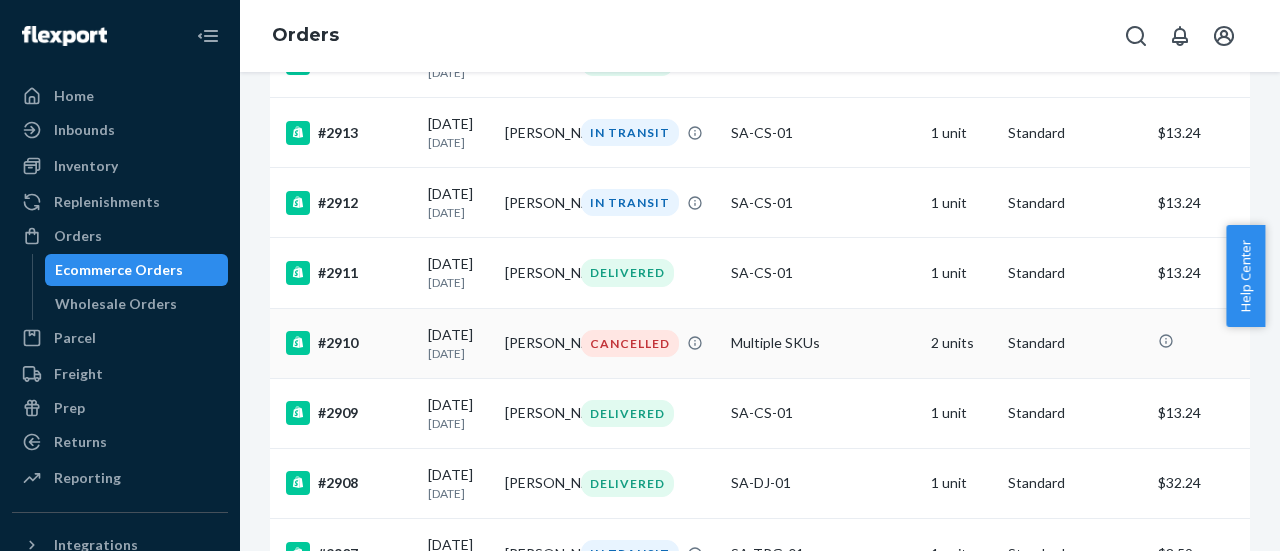 click on "Multiple SKUs" at bounding box center (823, 343) 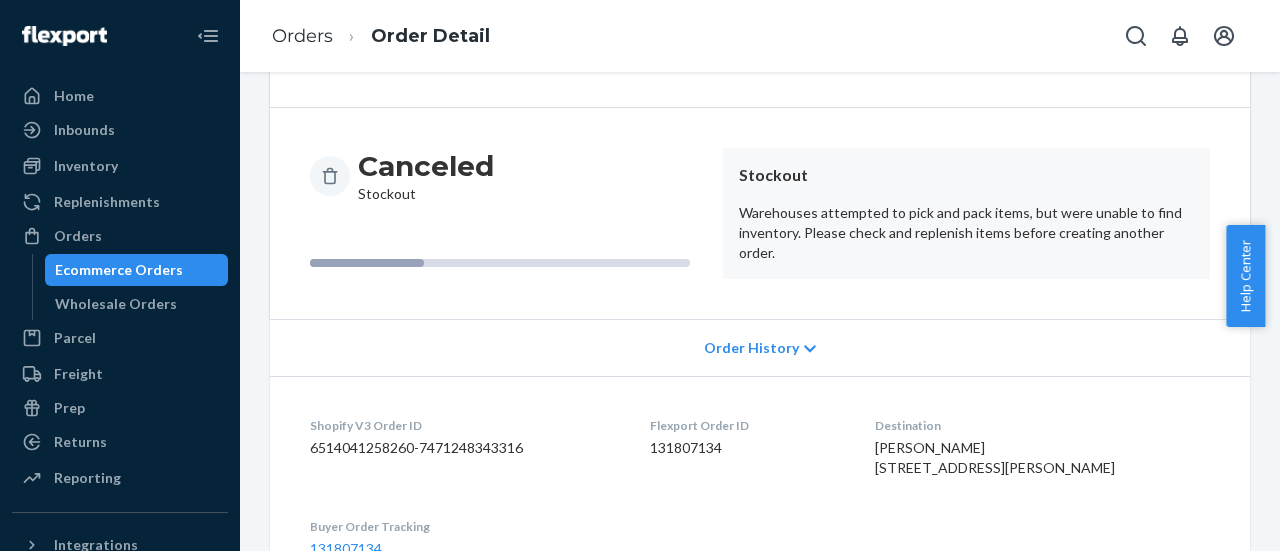 scroll, scrollTop: 425, scrollLeft: 0, axis: vertical 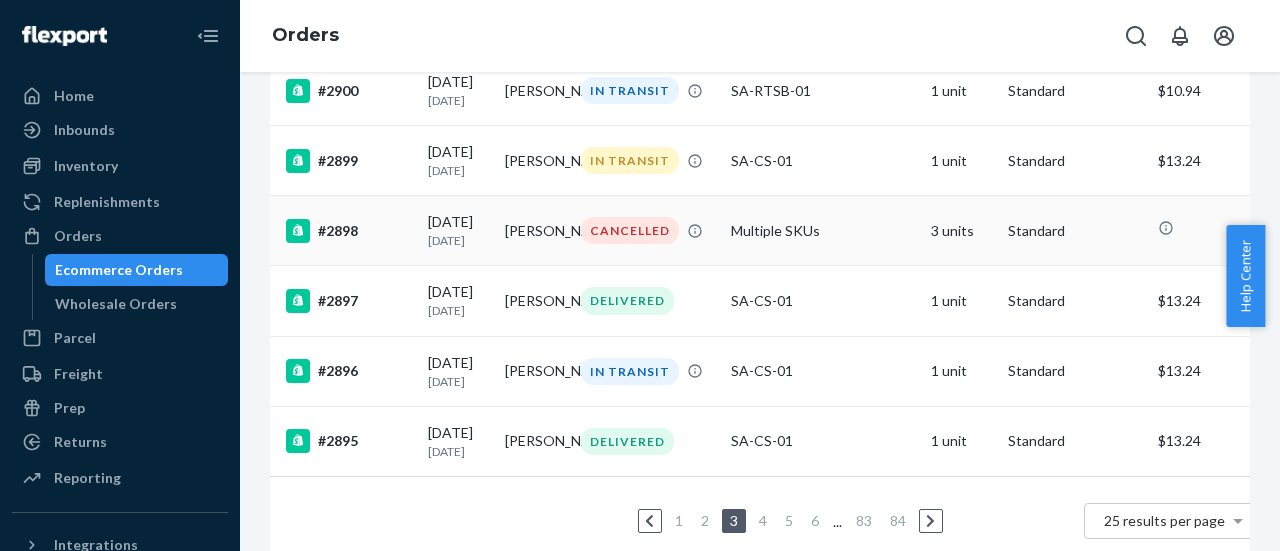 click on "Multiple SKUs" at bounding box center (823, 231) 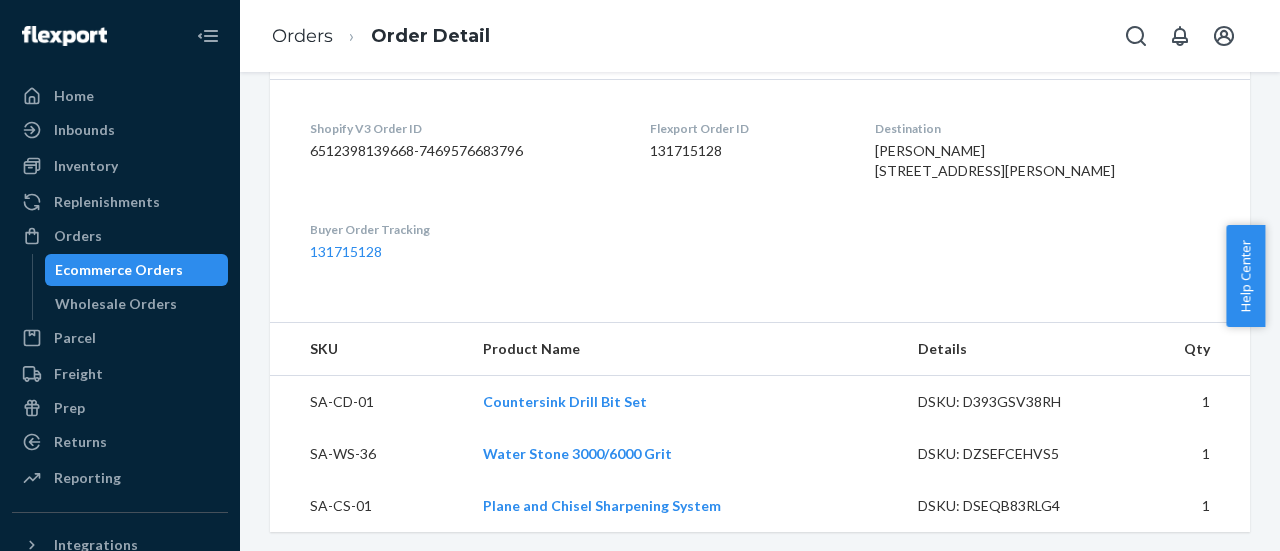 scroll, scrollTop: 477, scrollLeft: 0, axis: vertical 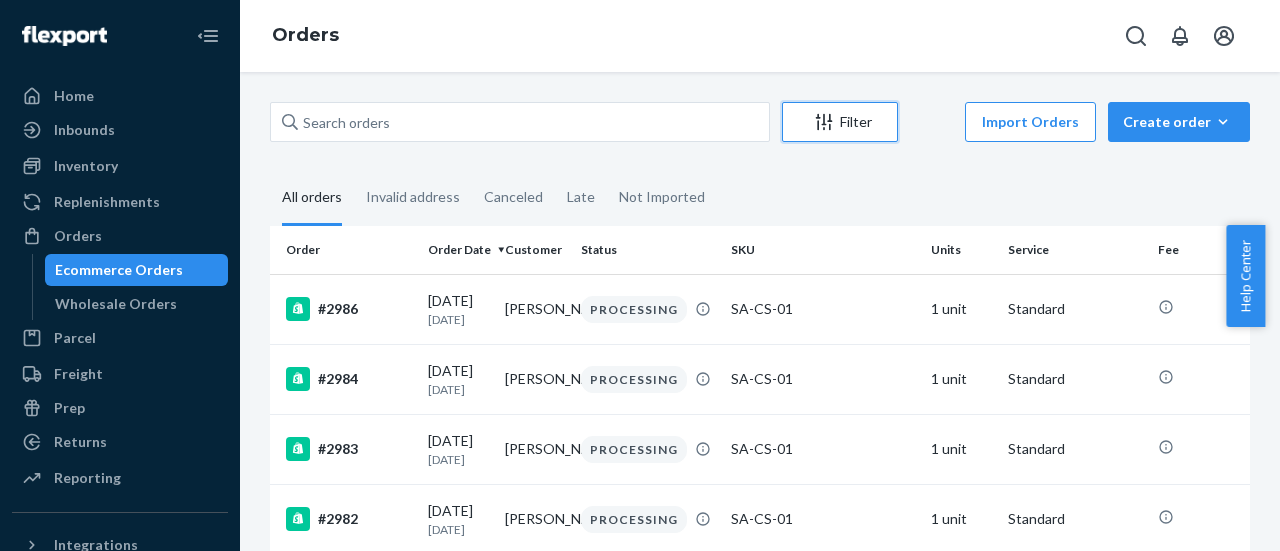 click on "Filter" at bounding box center [840, 122] 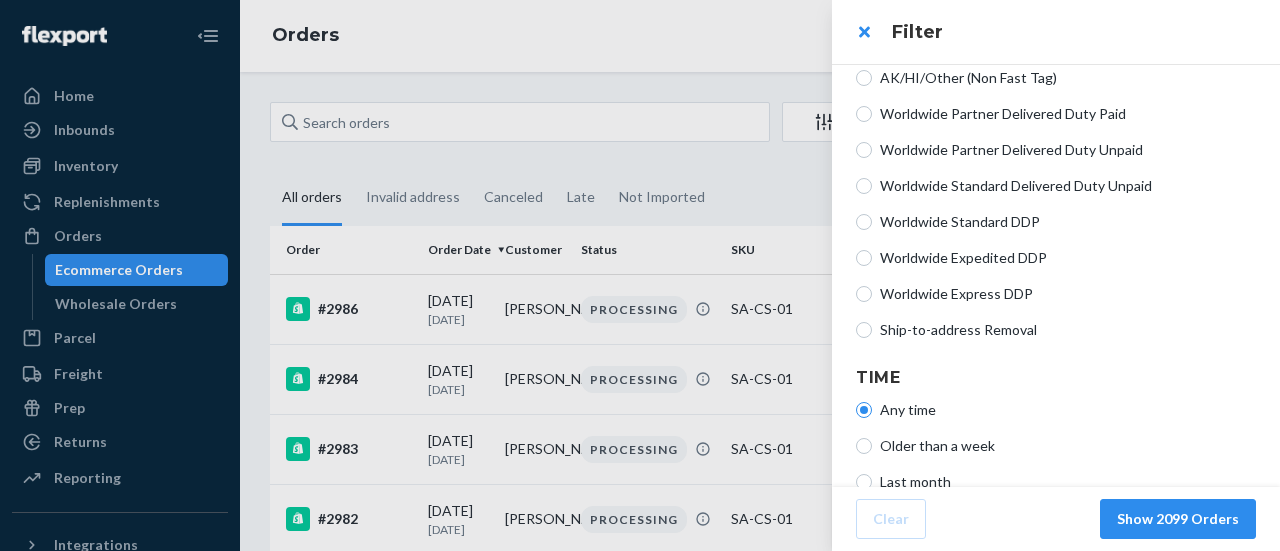 scroll, scrollTop: 700, scrollLeft: 0, axis: vertical 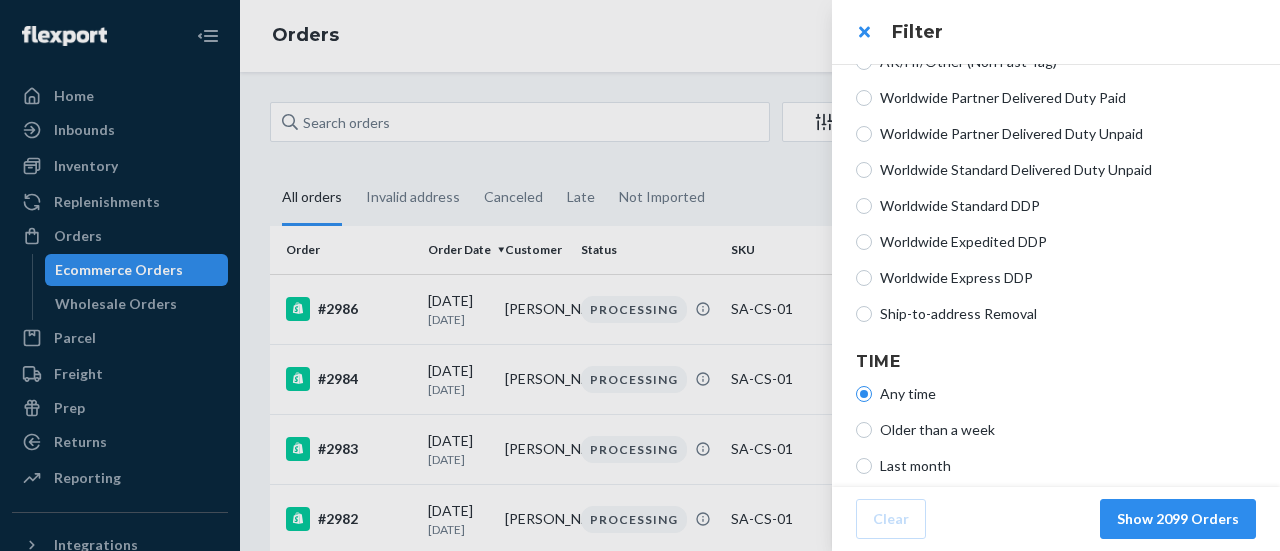 click at bounding box center [640, 275] 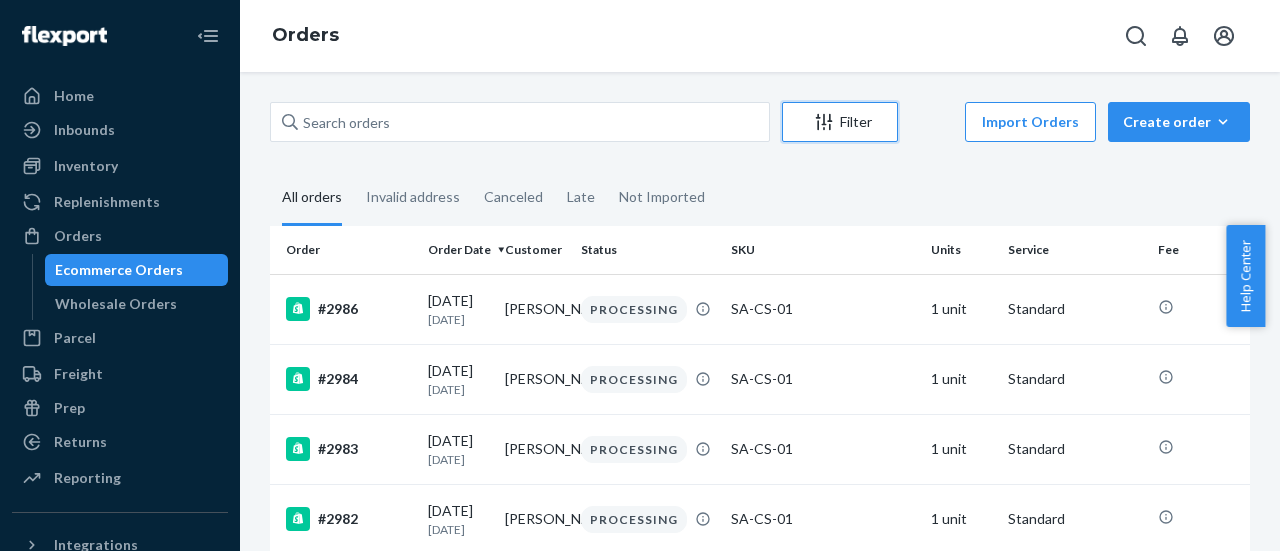 type 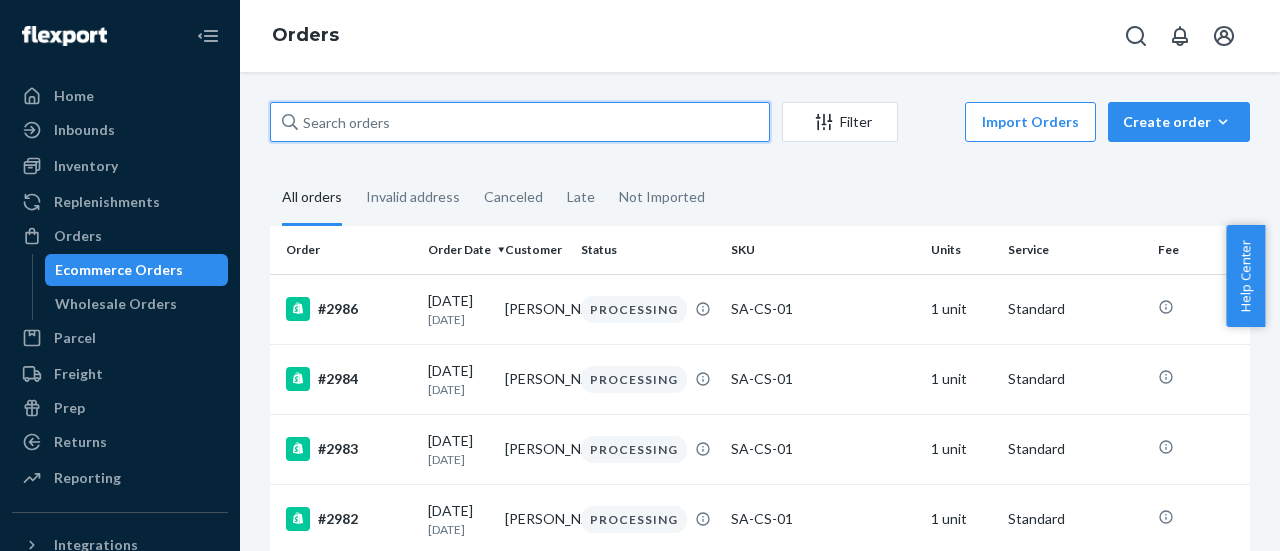 click at bounding box center (520, 122) 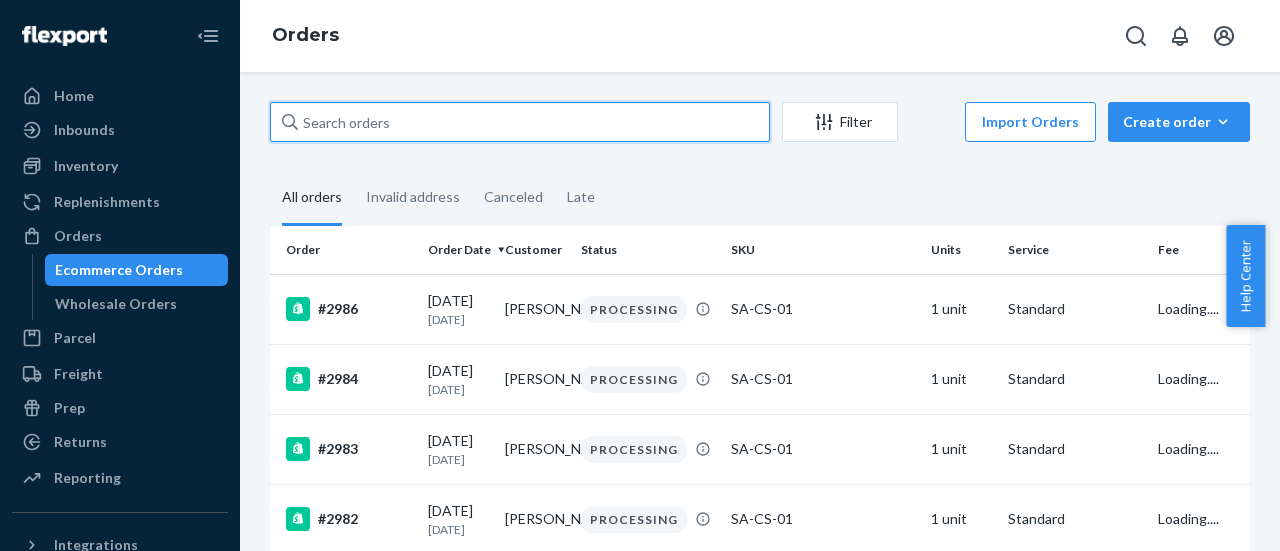 paste on "2767" 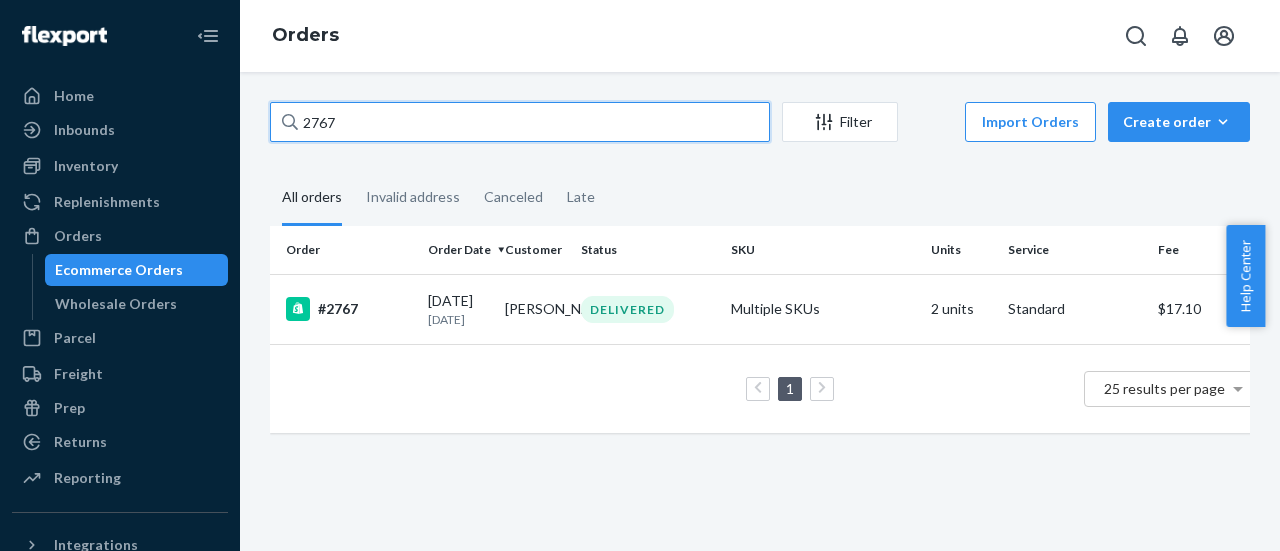 type on "2767" 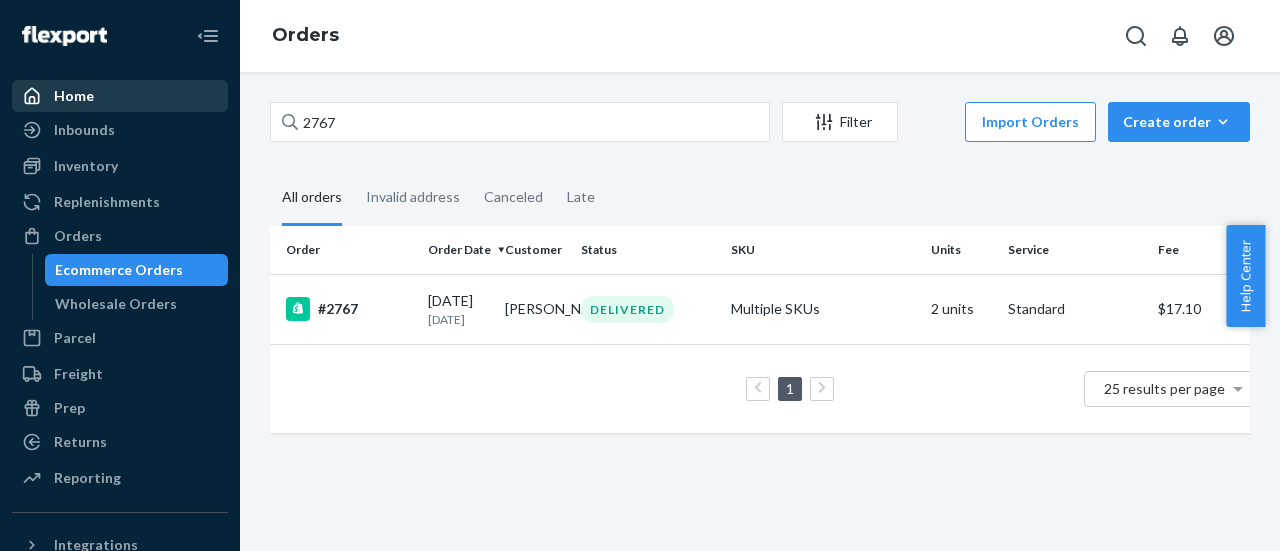 click on "Home" at bounding box center (74, 96) 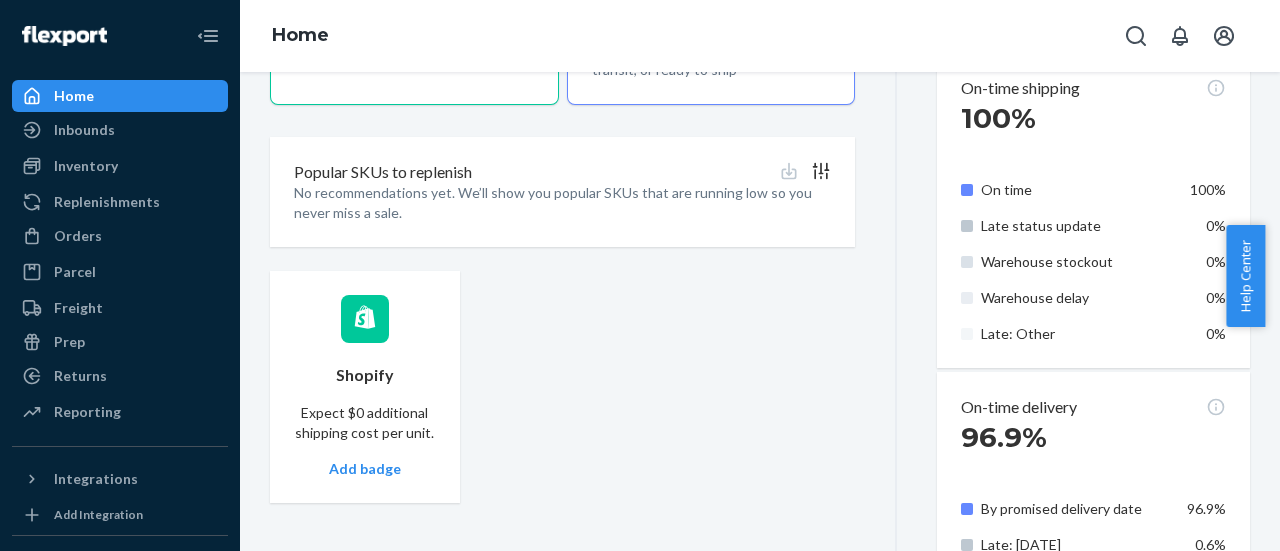 scroll, scrollTop: 1014, scrollLeft: 0, axis: vertical 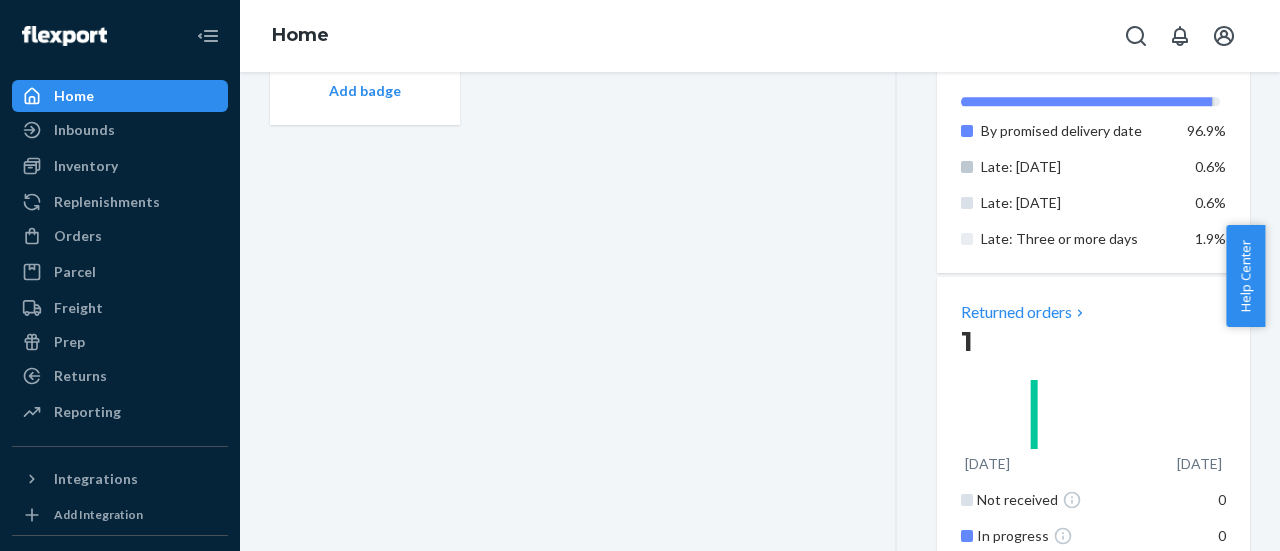 click on "Returned orders" at bounding box center [1024, 312] 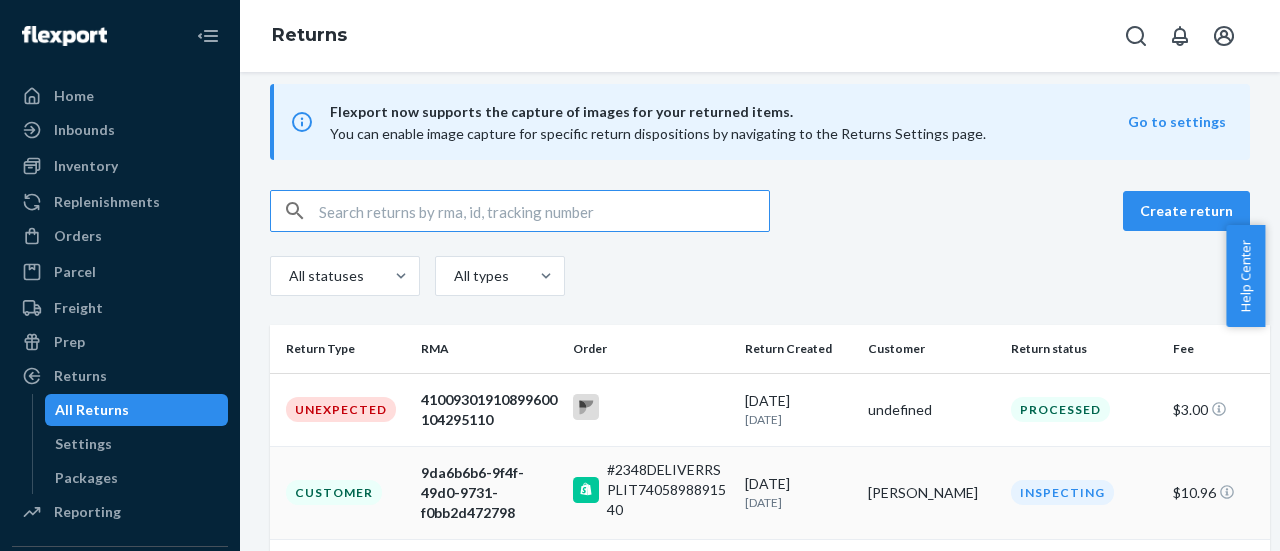 scroll, scrollTop: 0, scrollLeft: 0, axis: both 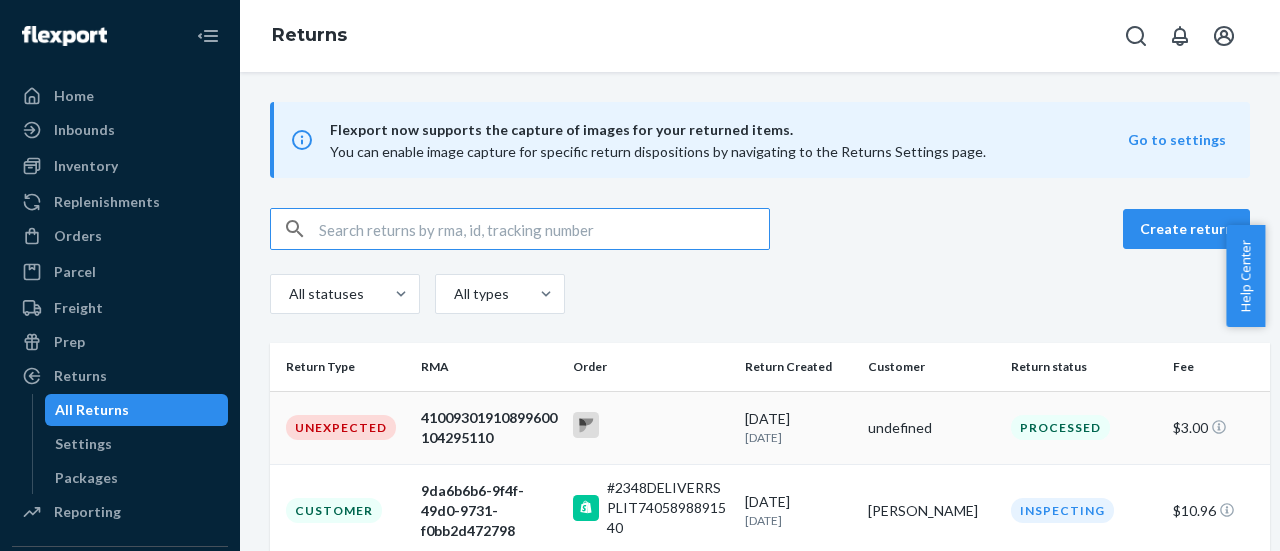 click at bounding box center [650, 427] 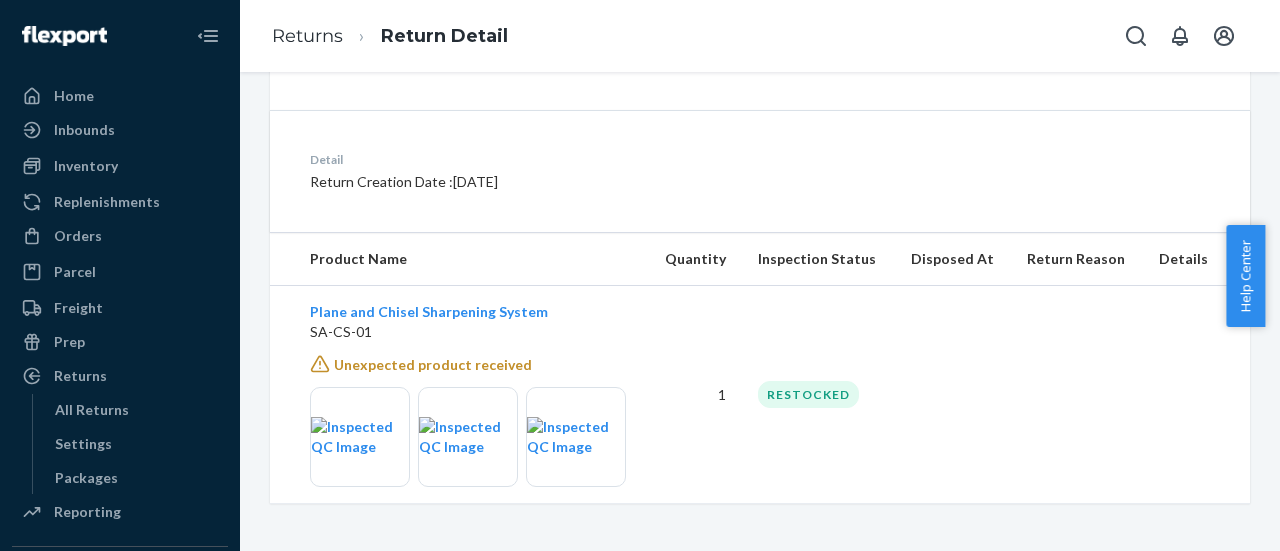 scroll, scrollTop: 436, scrollLeft: 0, axis: vertical 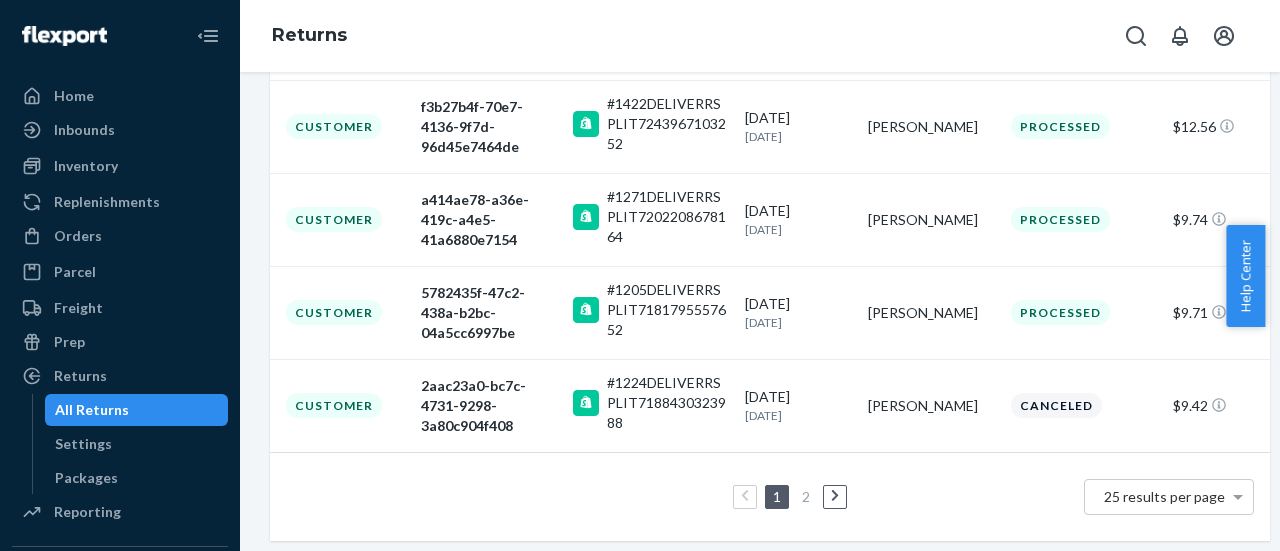 click on "2" at bounding box center [806, 496] 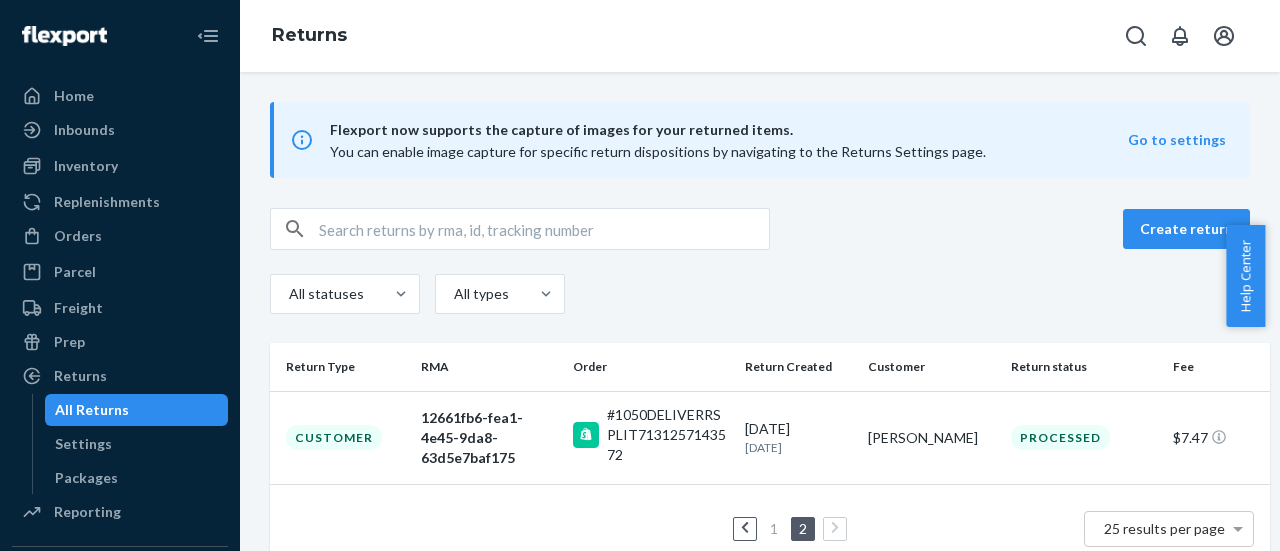 click on "1" at bounding box center [774, 528] 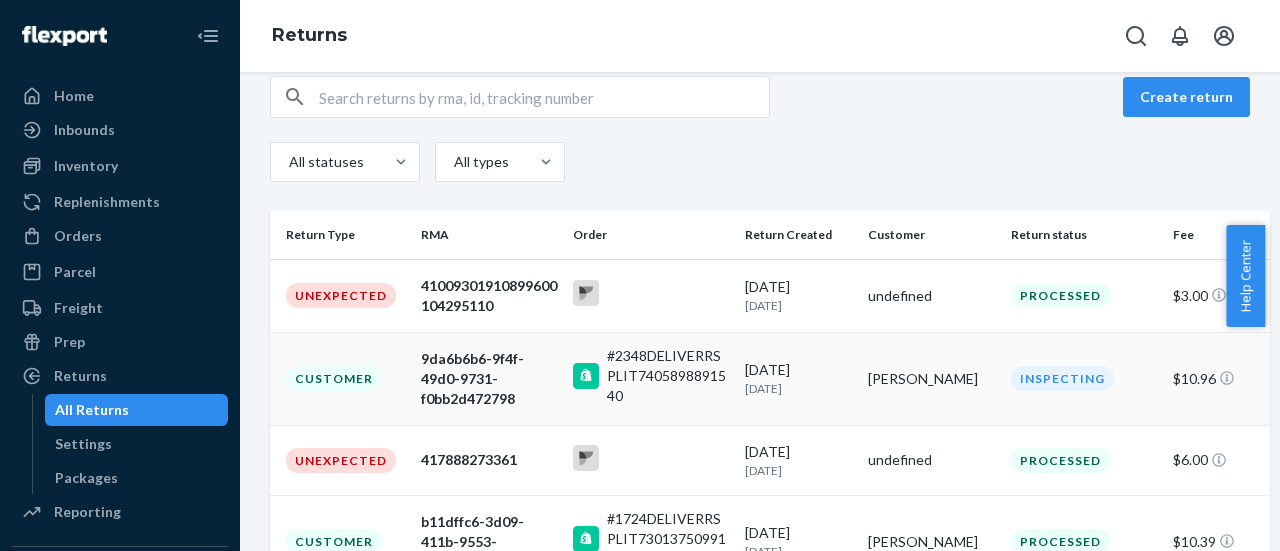 scroll, scrollTop: 0, scrollLeft: 0, axis: both 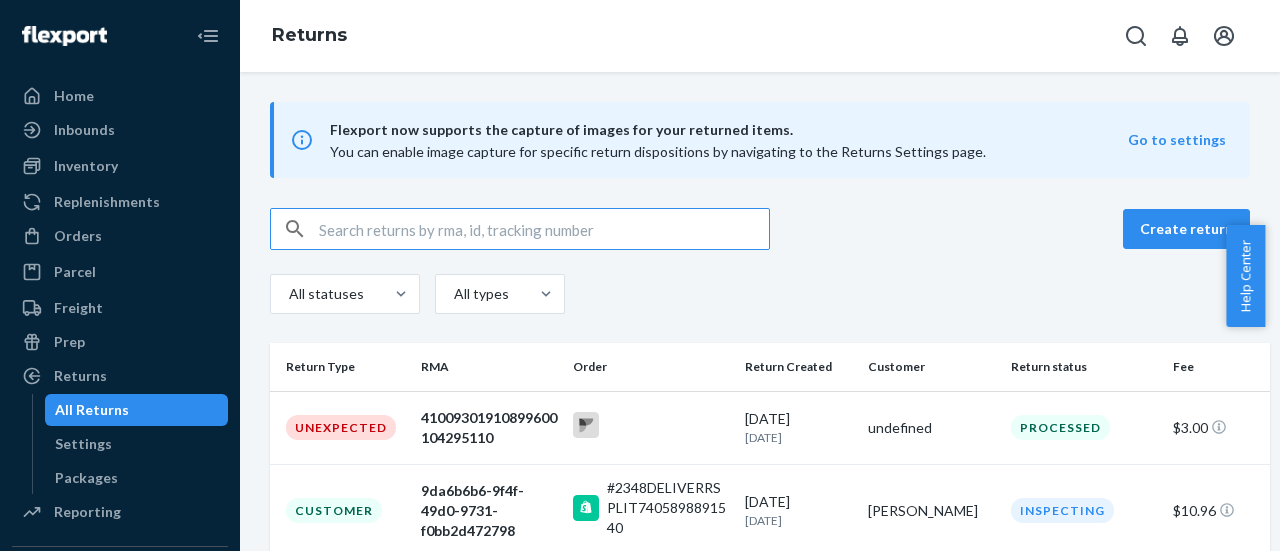 click at bounding box center [544, 229] 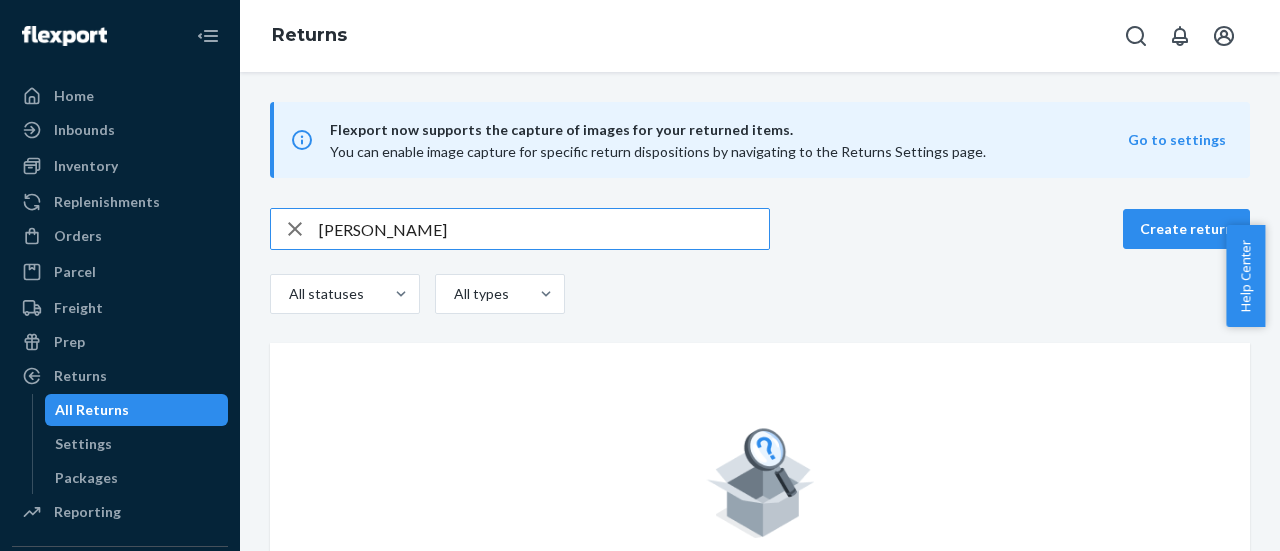 paste on "2565" 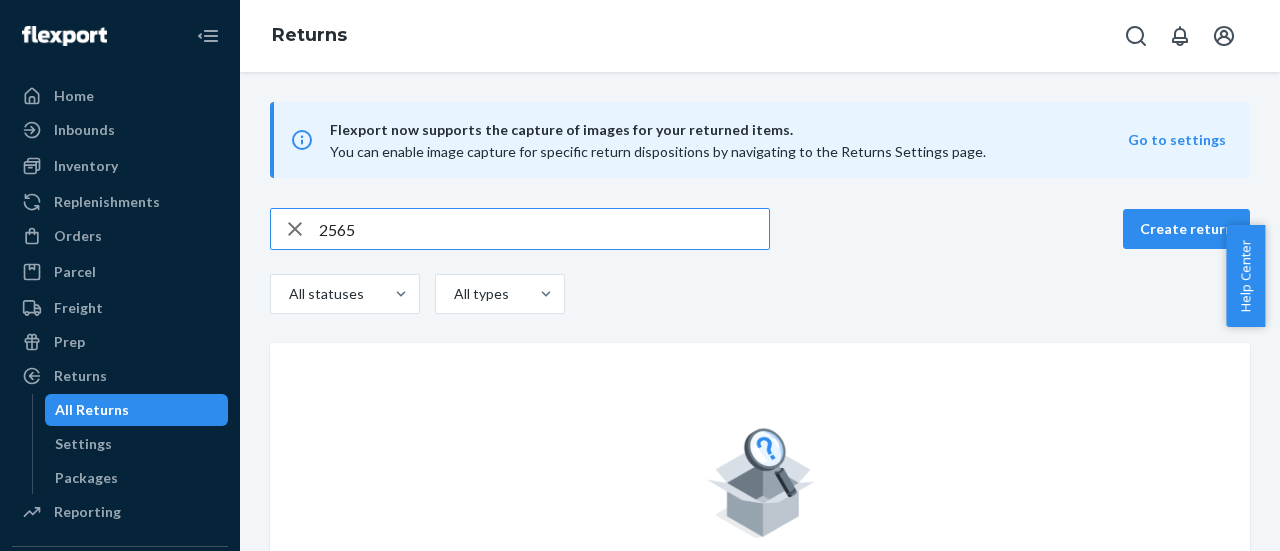 type on "2565" 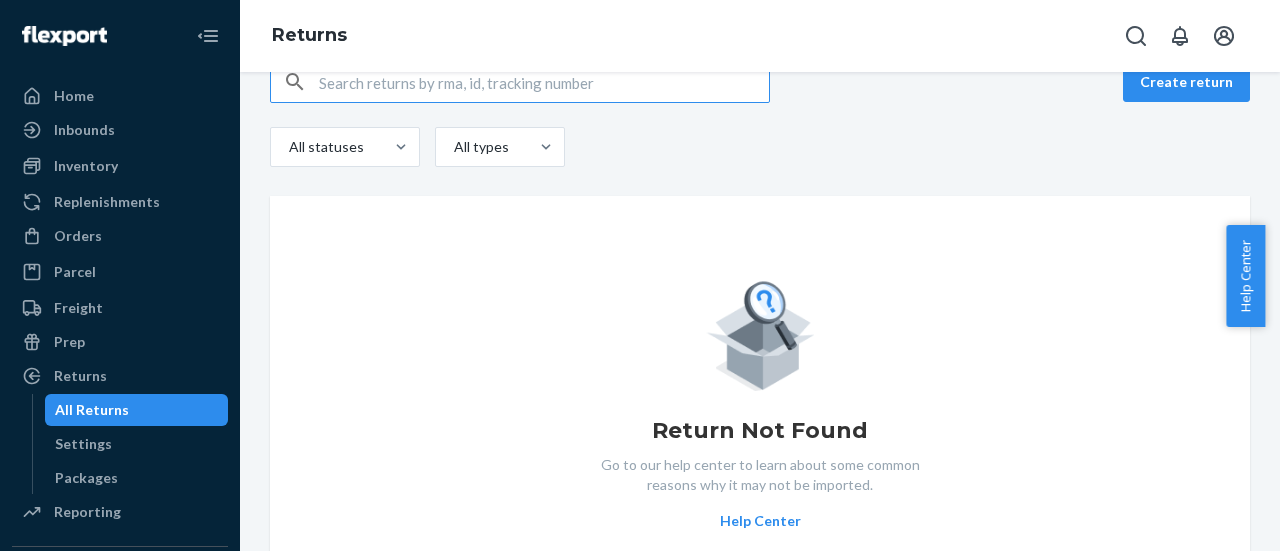scroll, scrollTop: 0, scrollLeft: 0, axis: both 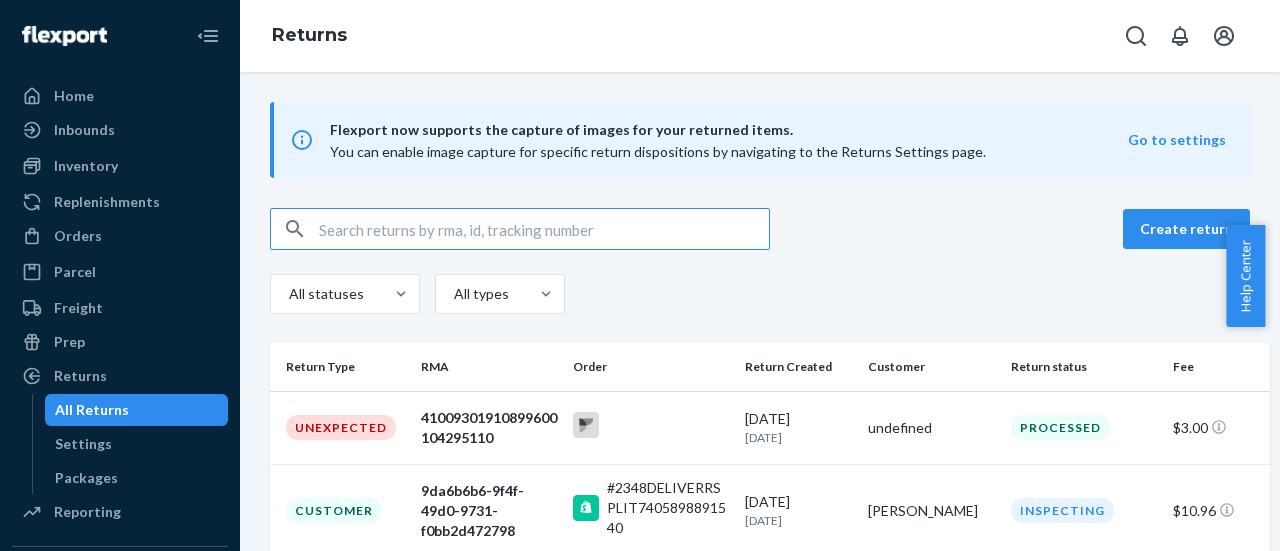 type 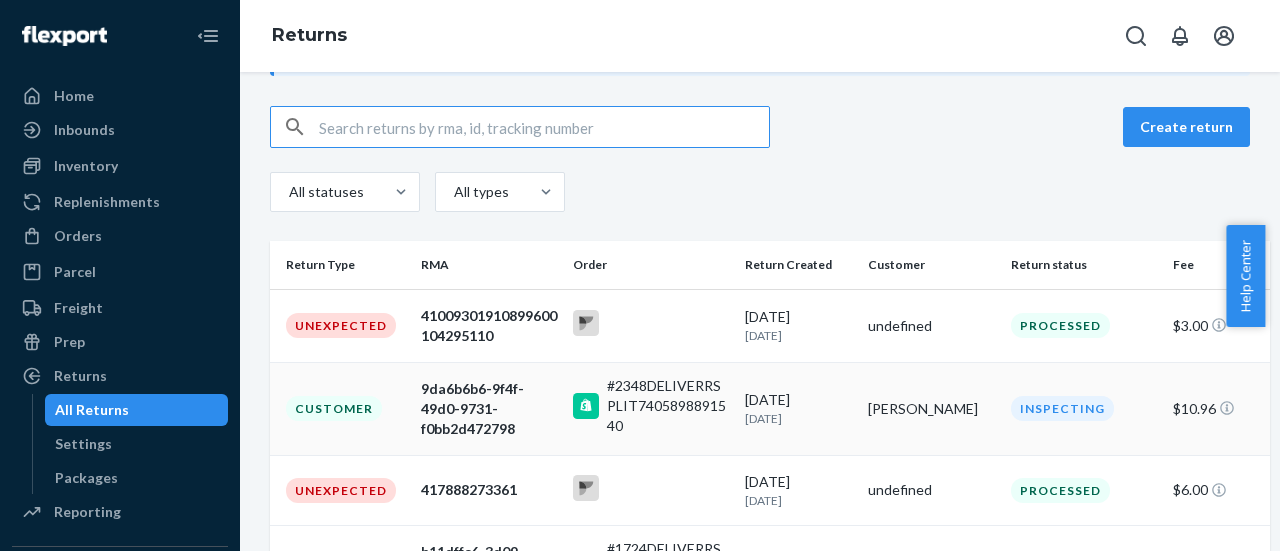 scroll, scrollTop: 200, scrollLeft: 0, axis: vertical 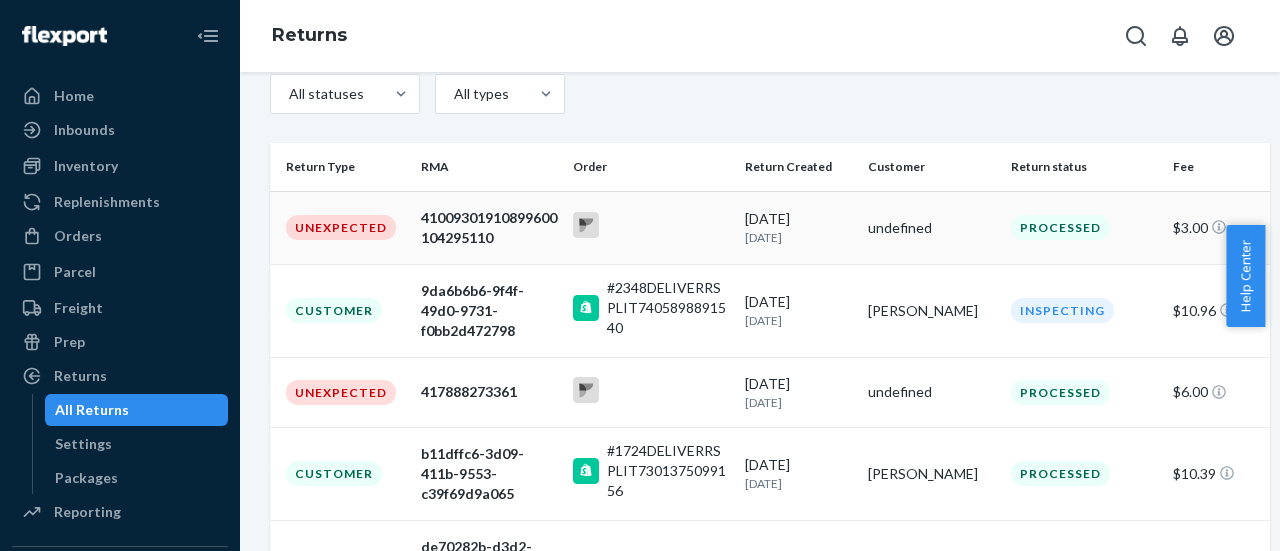 click at bounding box center [650, 227] 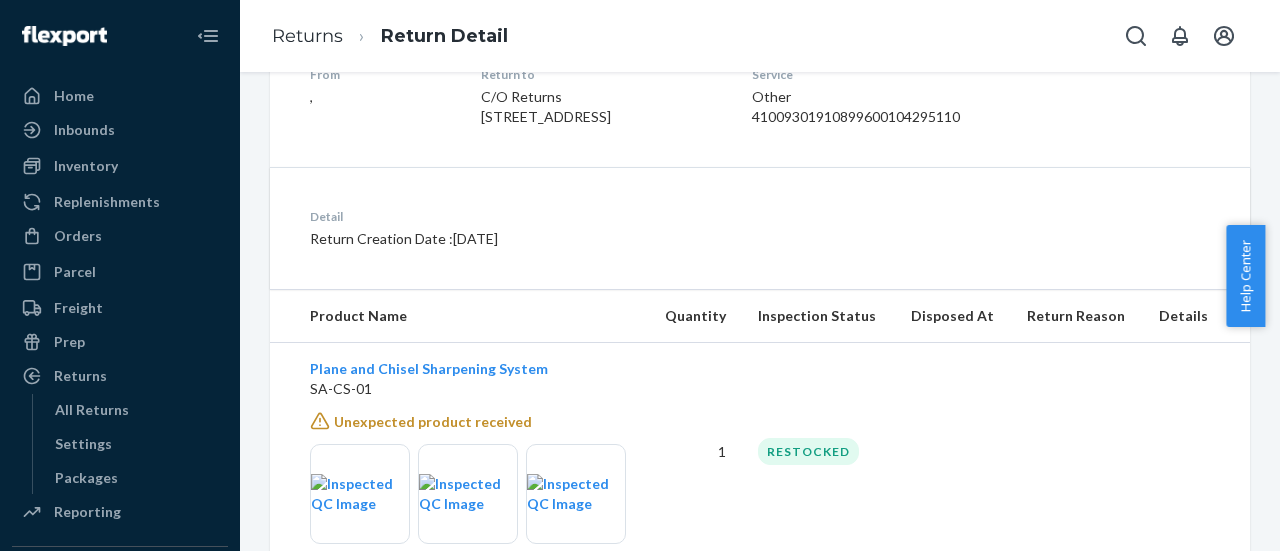 scroll, scrollTop: 436, scrollLeft: 0, axis: vertical 